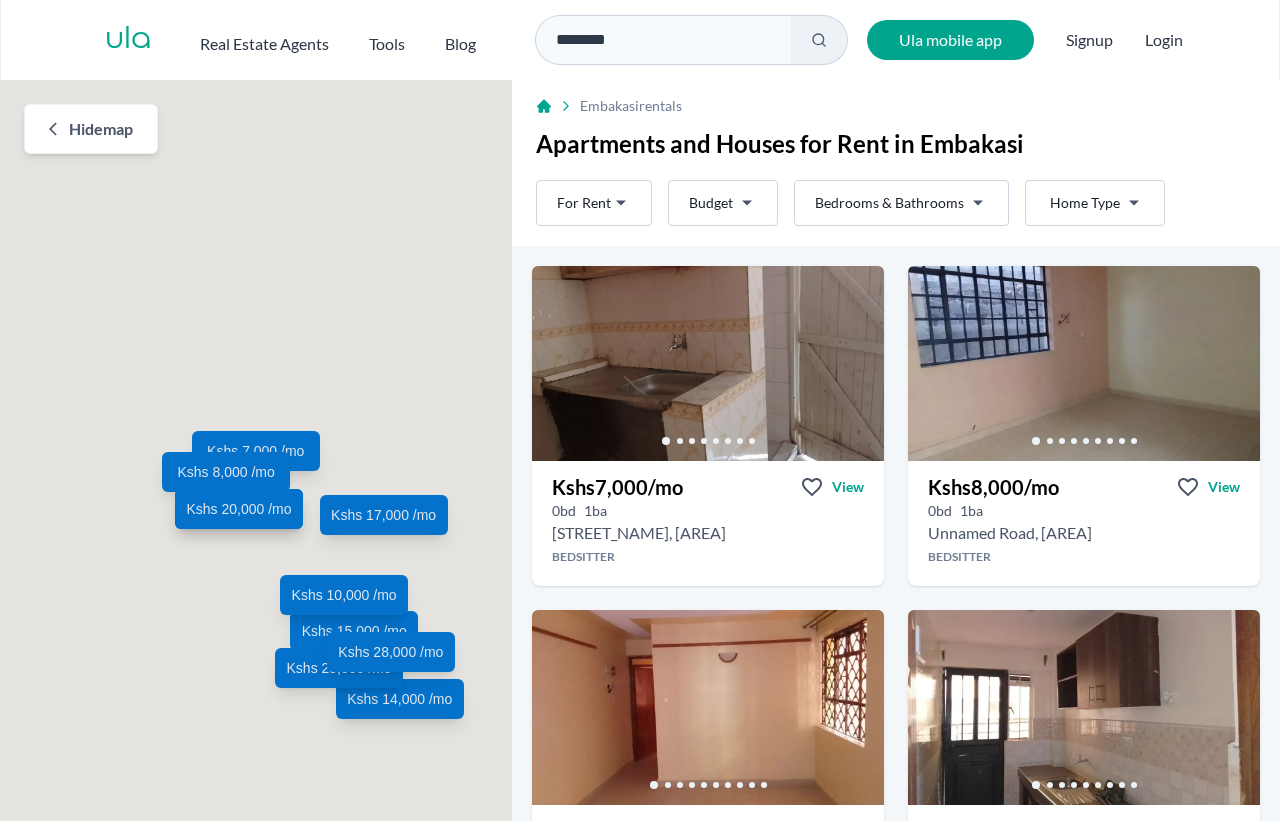scroll, scrollTop: 0, scrollLeft: 0, axis: both 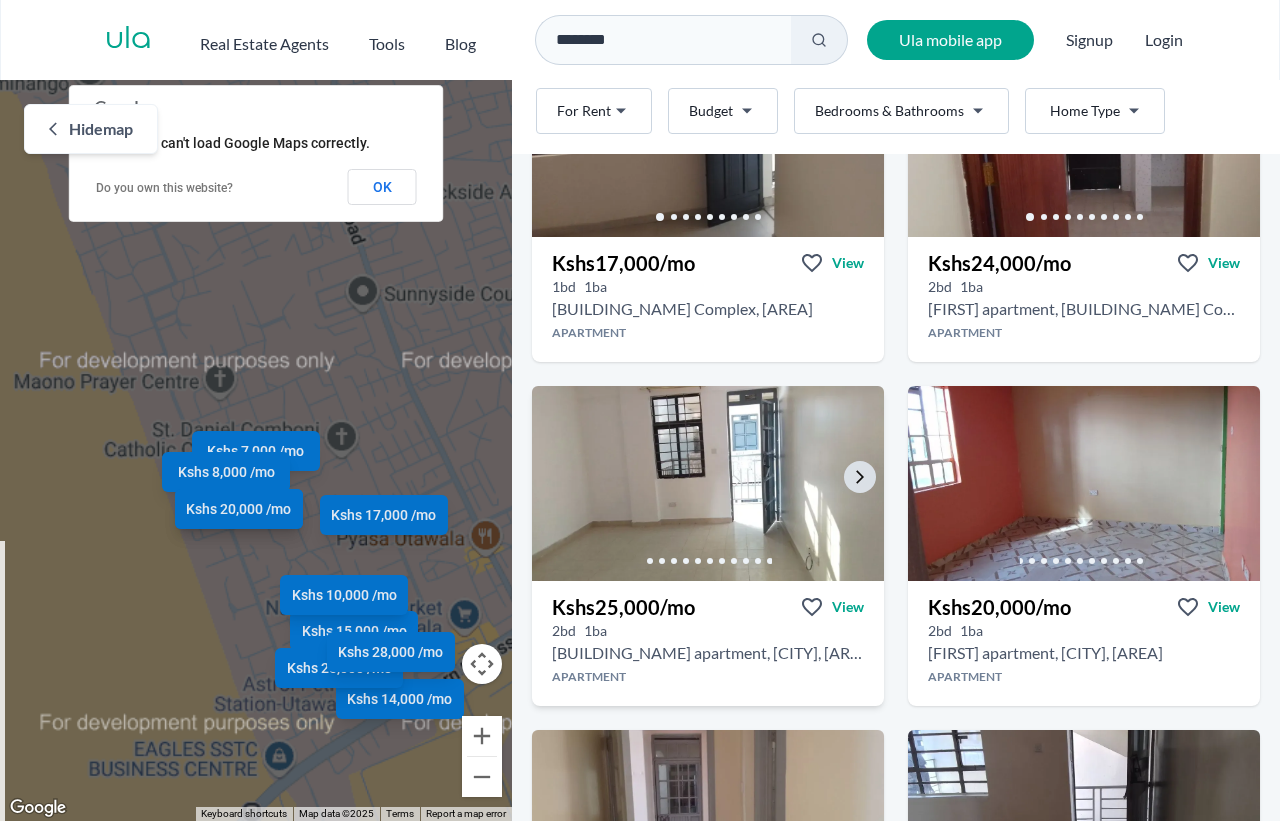 click at bounding box center [708, 483] 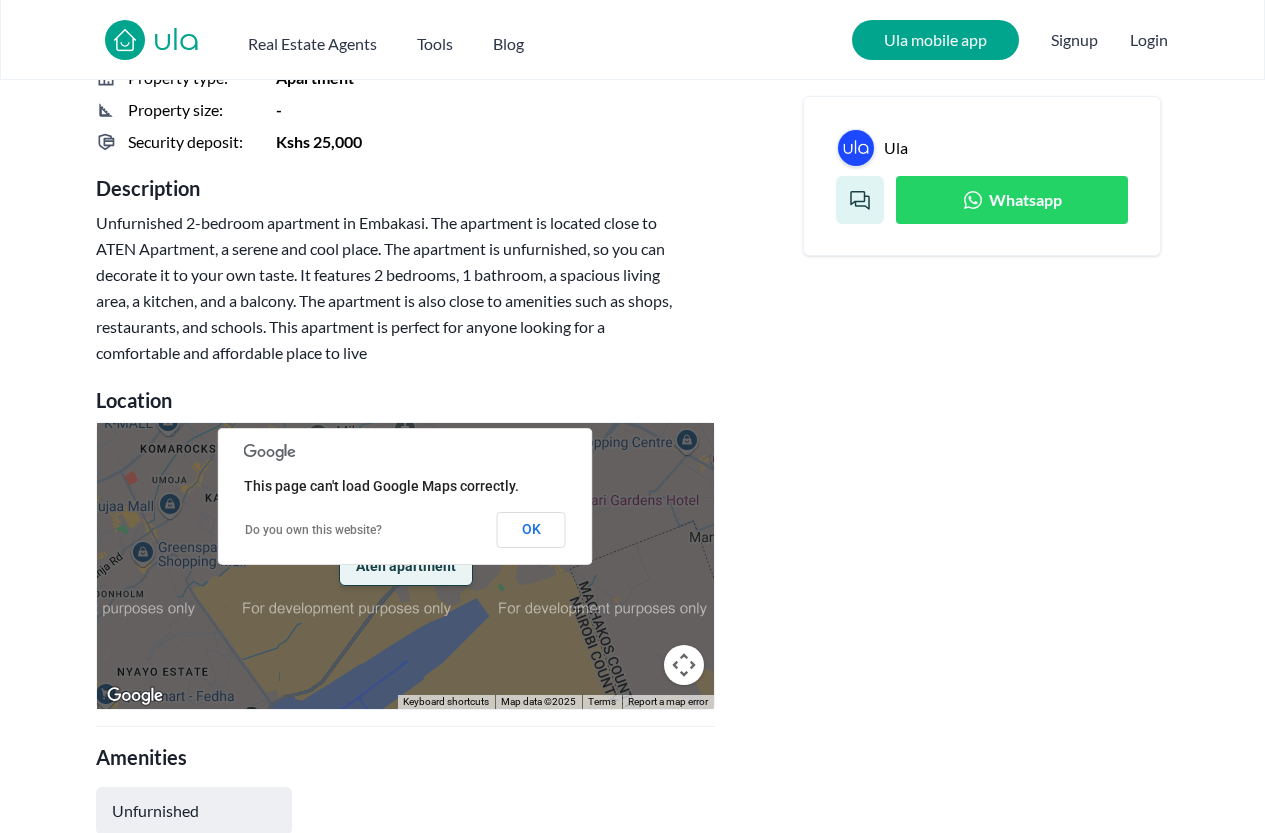 scroll, scrollTop: 900, scrollLeft: 0, axis: vertical 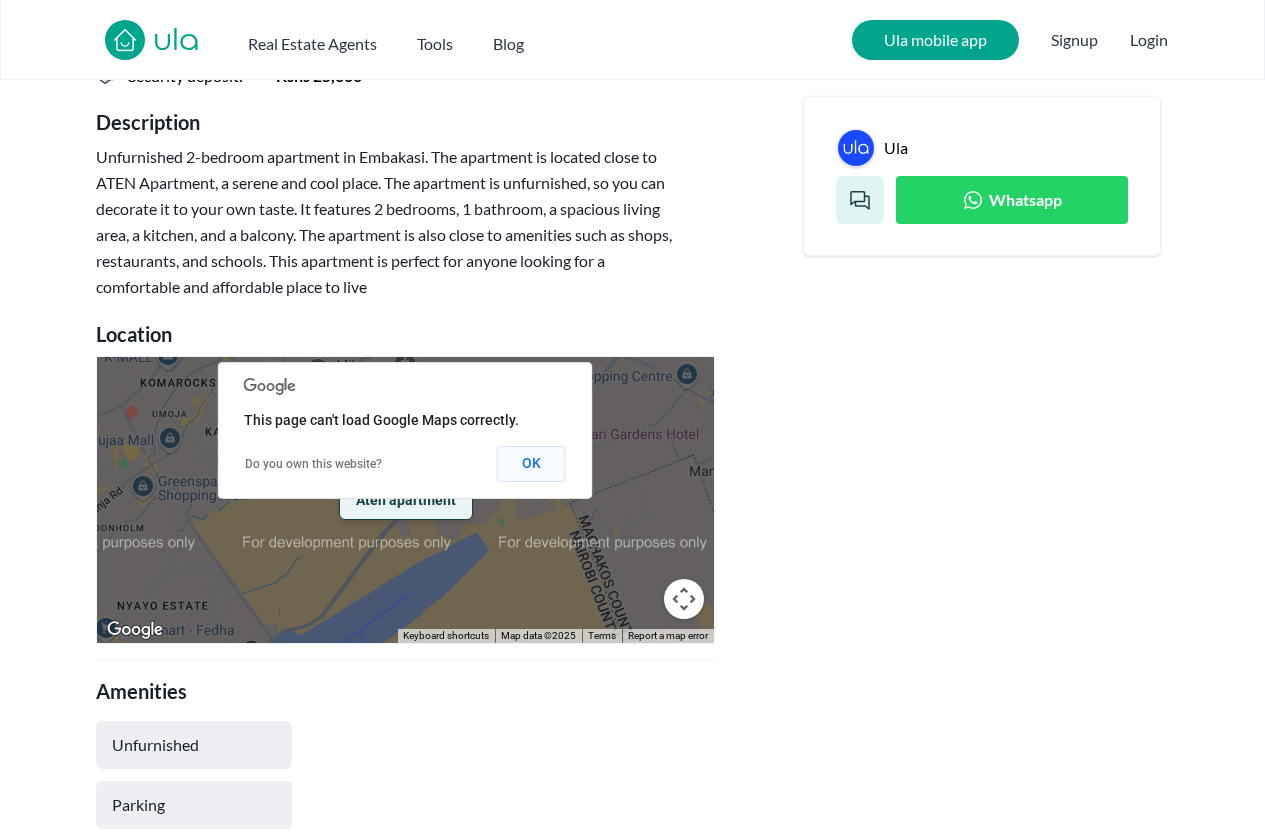 click on "OK" at bounding box center (531, 464) 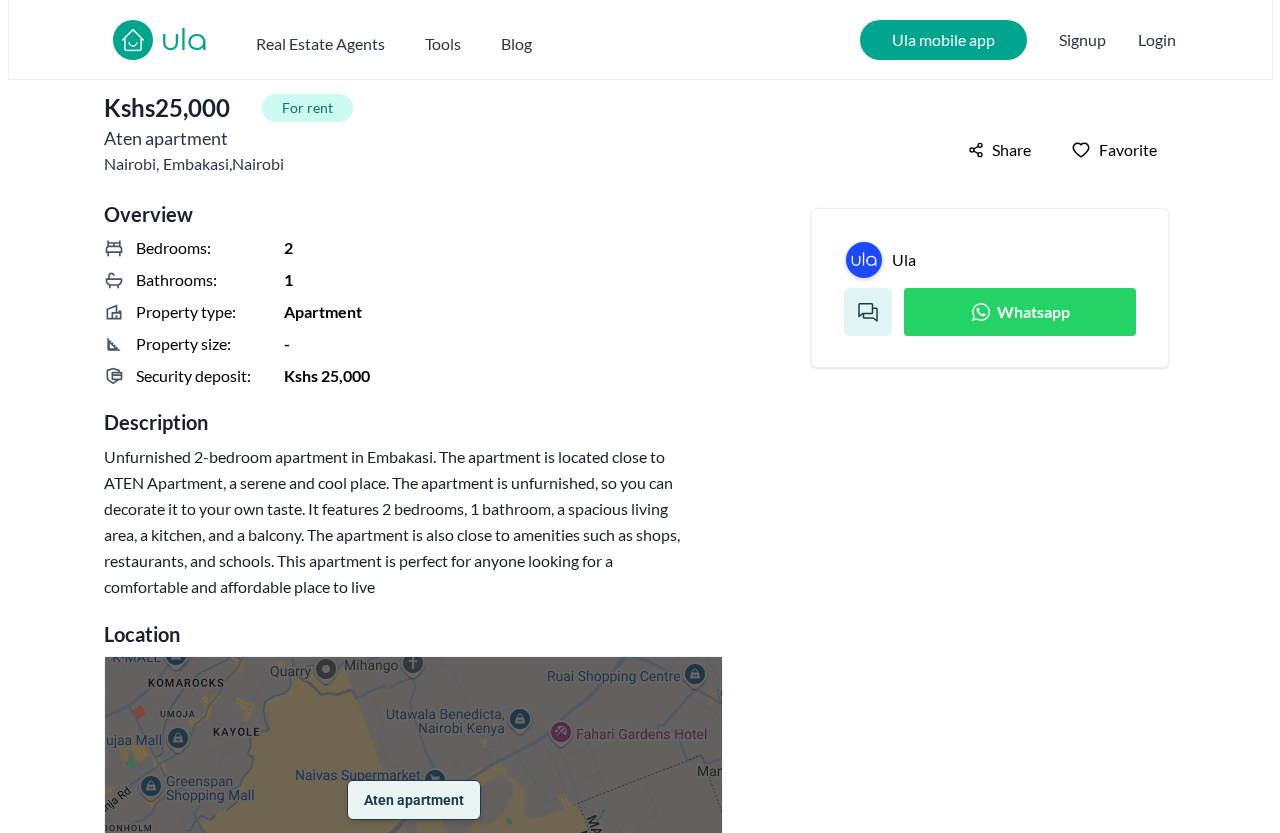scroll, scrollTop: 0, scrollLeft: 0, axis: both 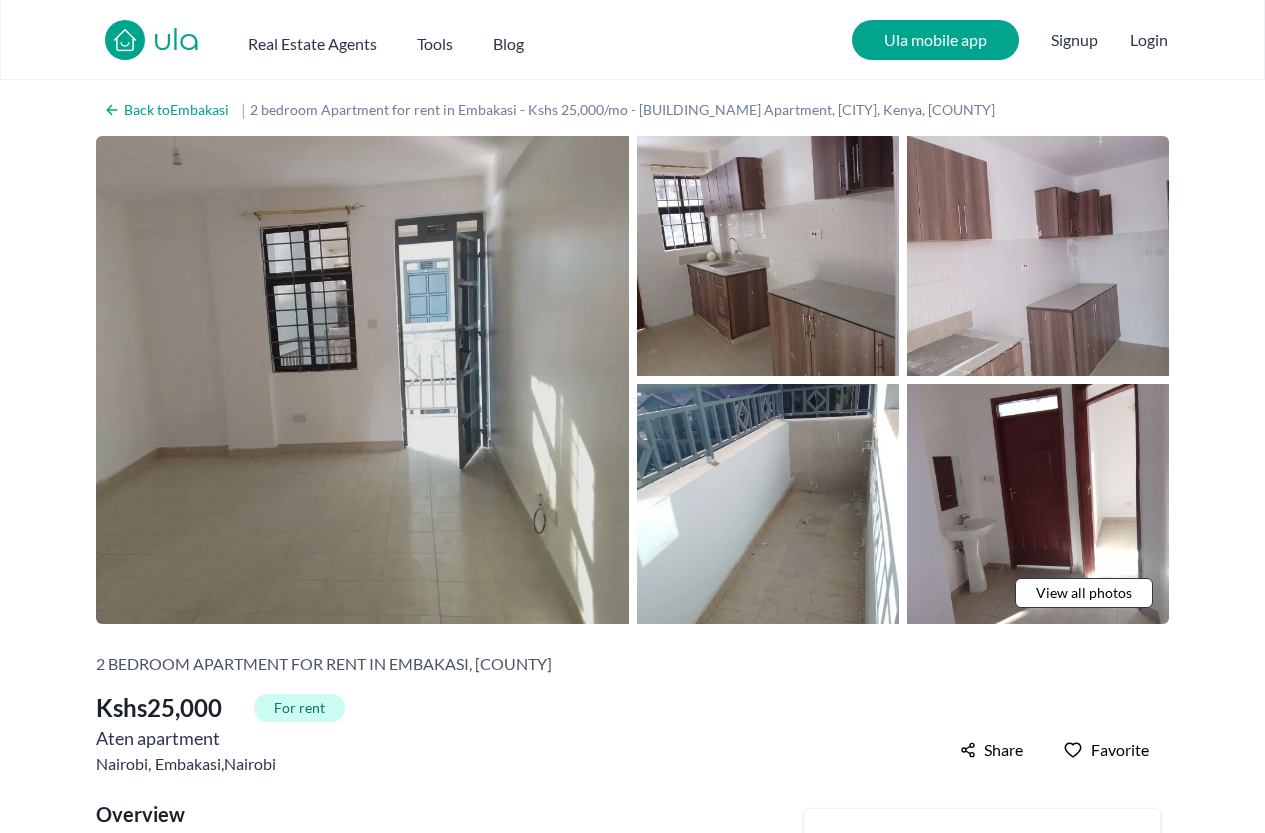 click at bounding box center [362, 380] 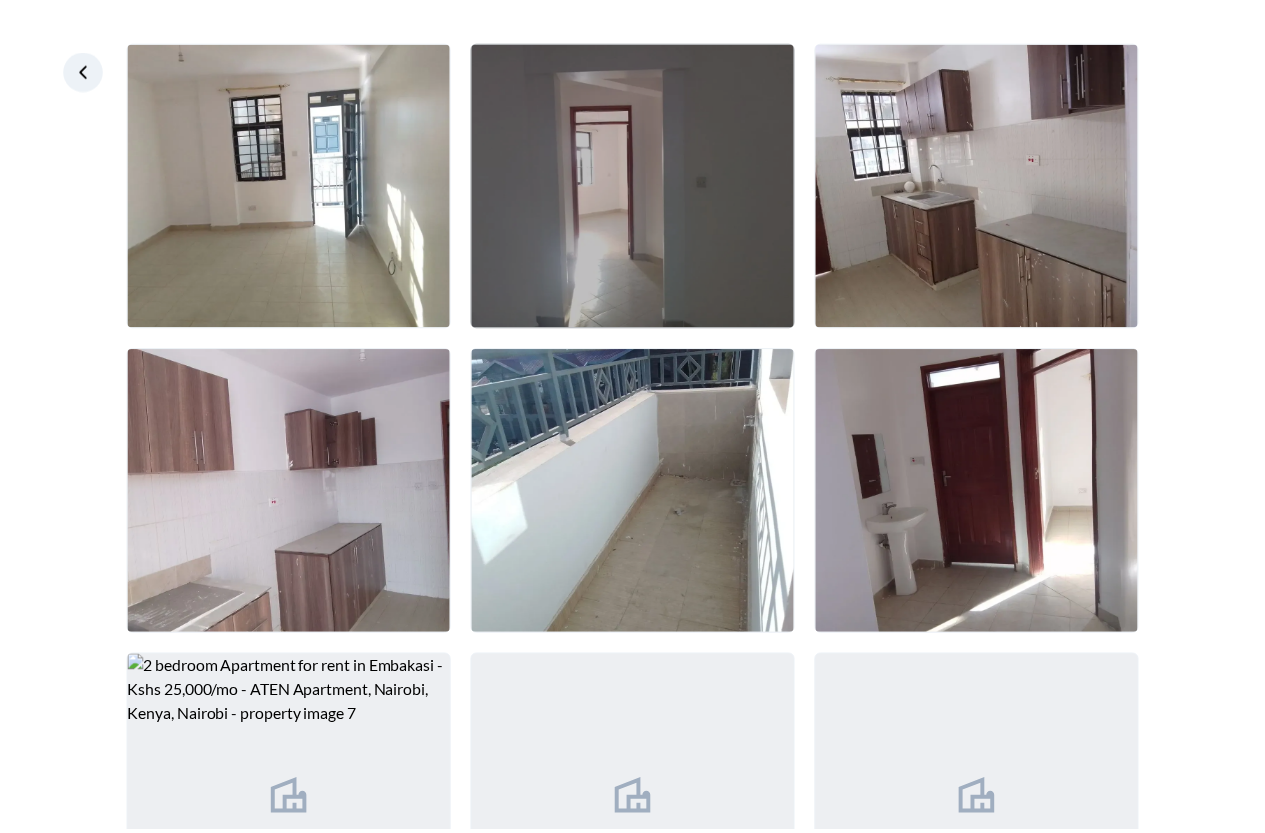 scroll, scrollTop: 0, scrollLeft: 0, axis: both 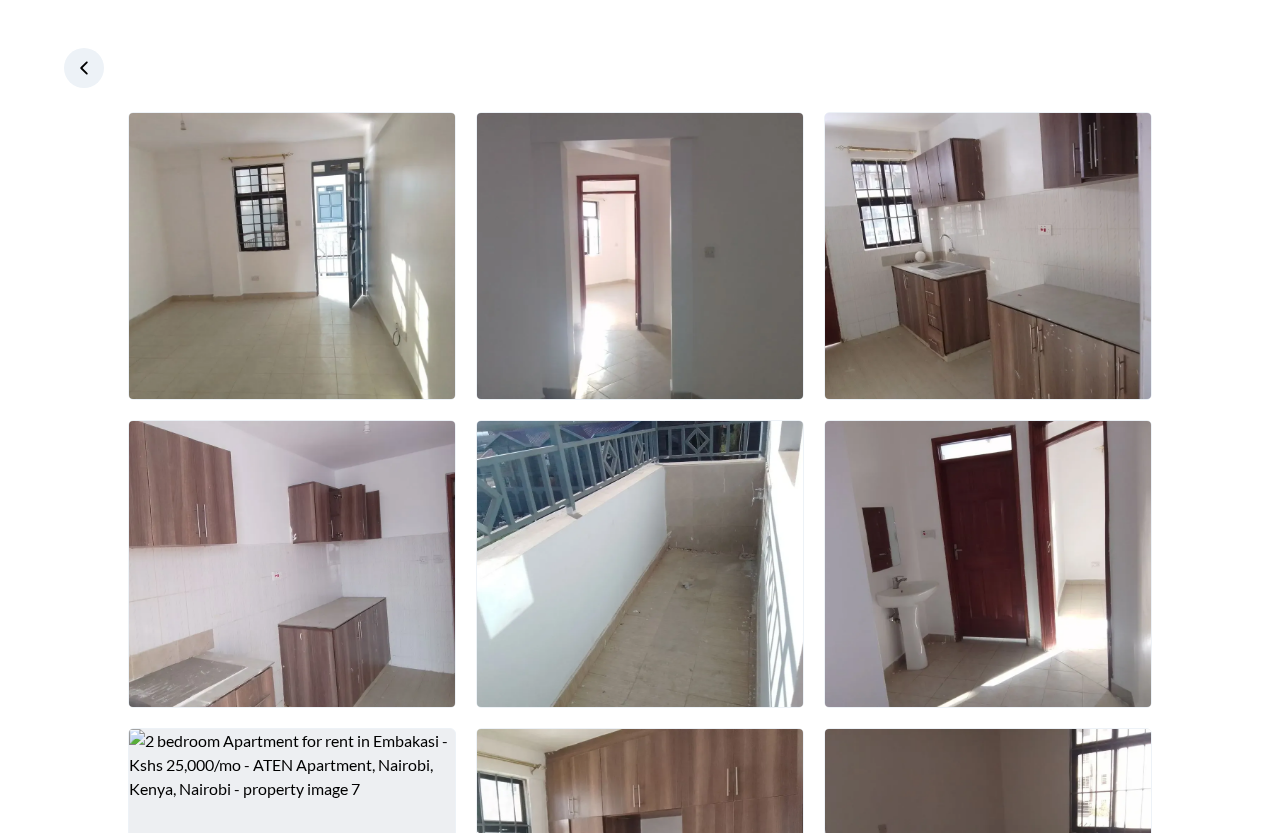 click 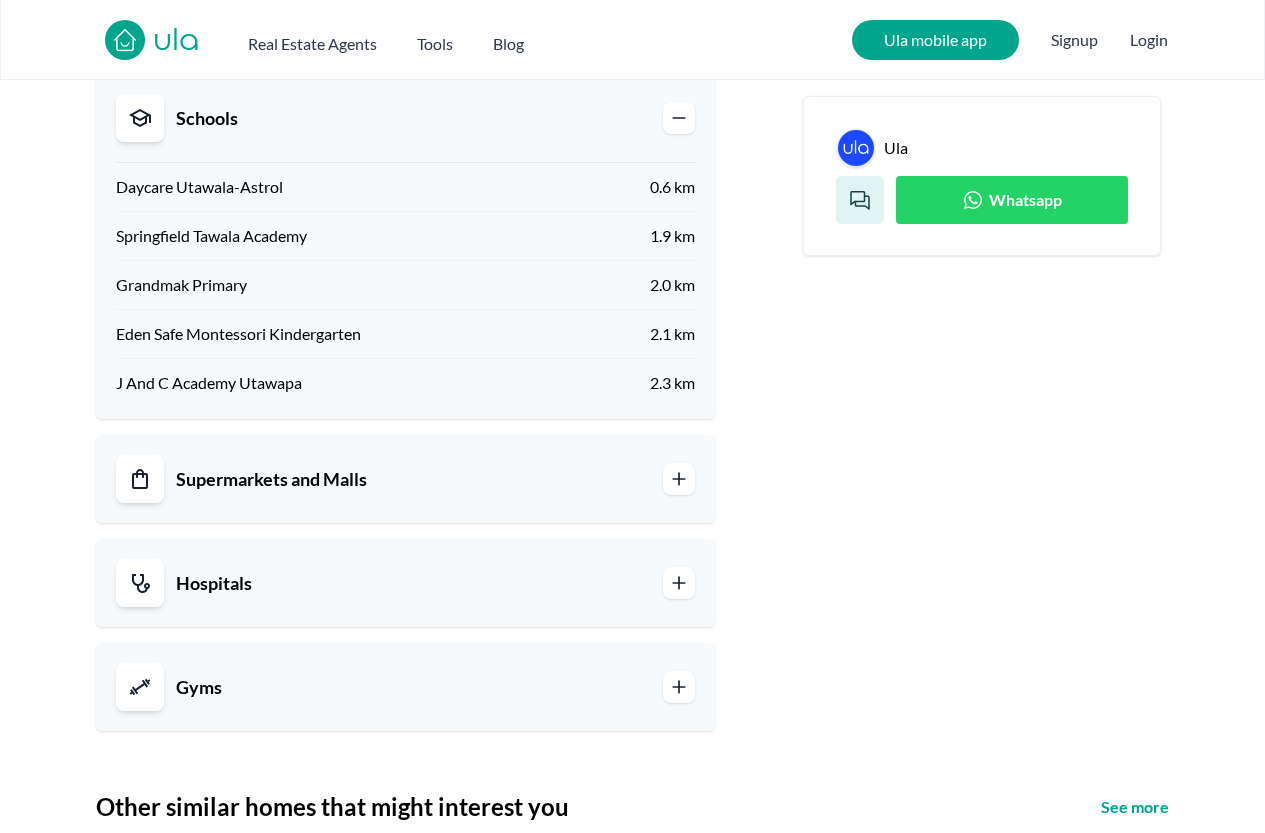 scroll, scrollTop: 1700, scrollLeft: 0, axis: vertical 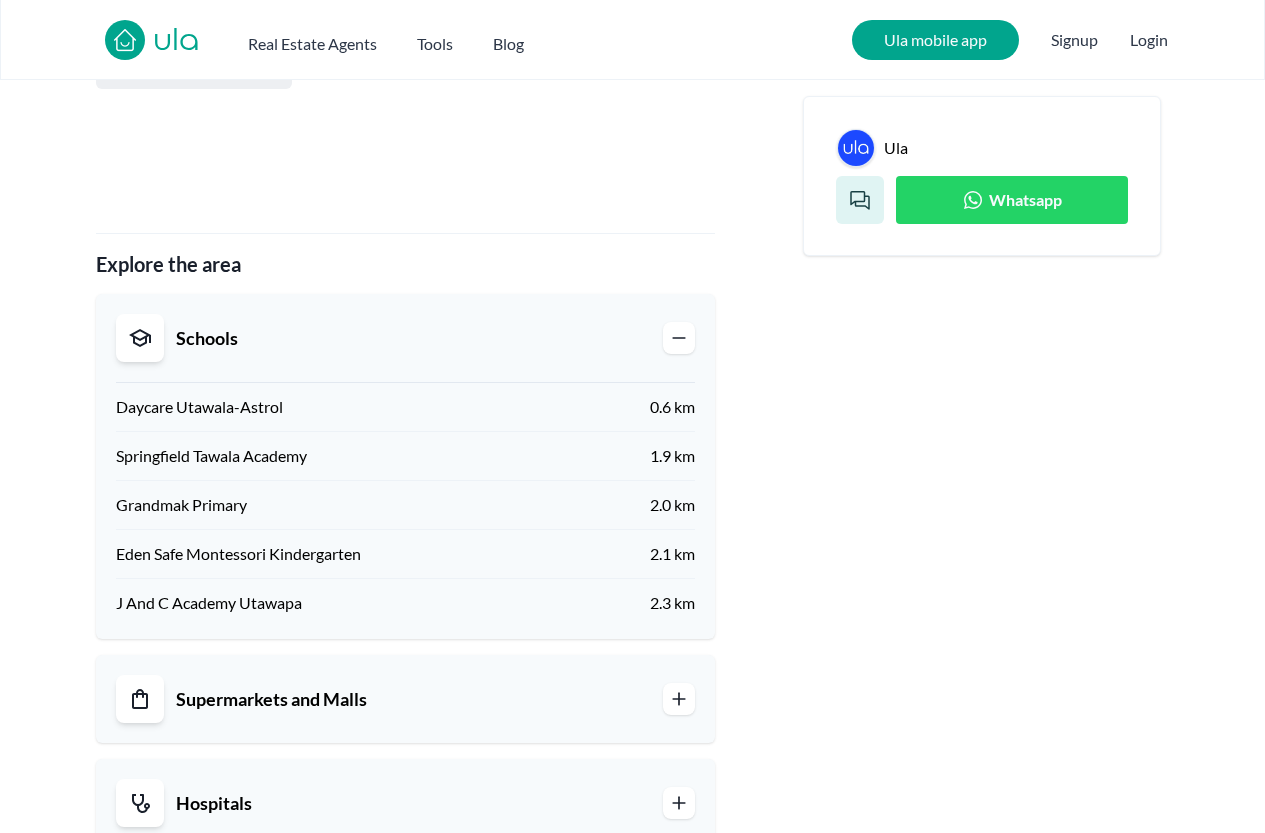 click 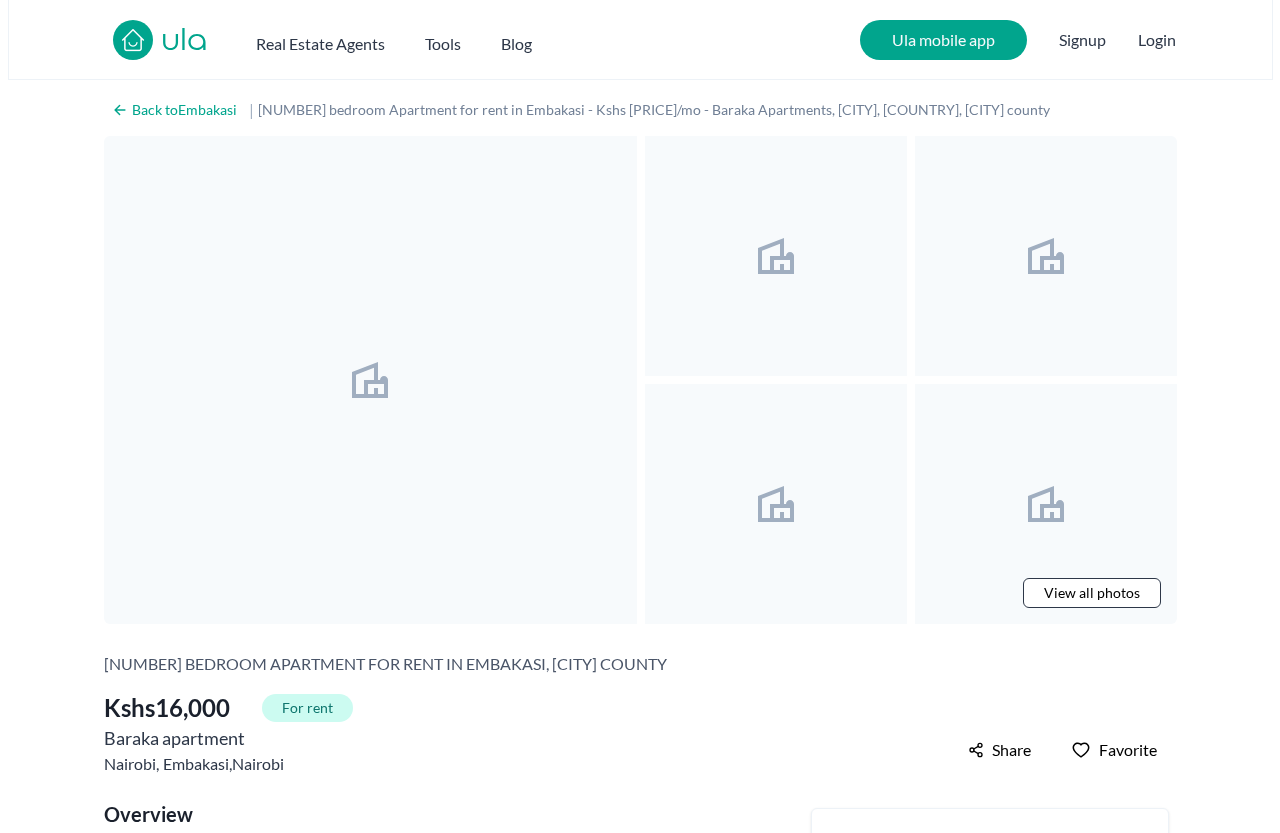 scroll, scrollTop: 0, scrollLeft: 0, axis: both 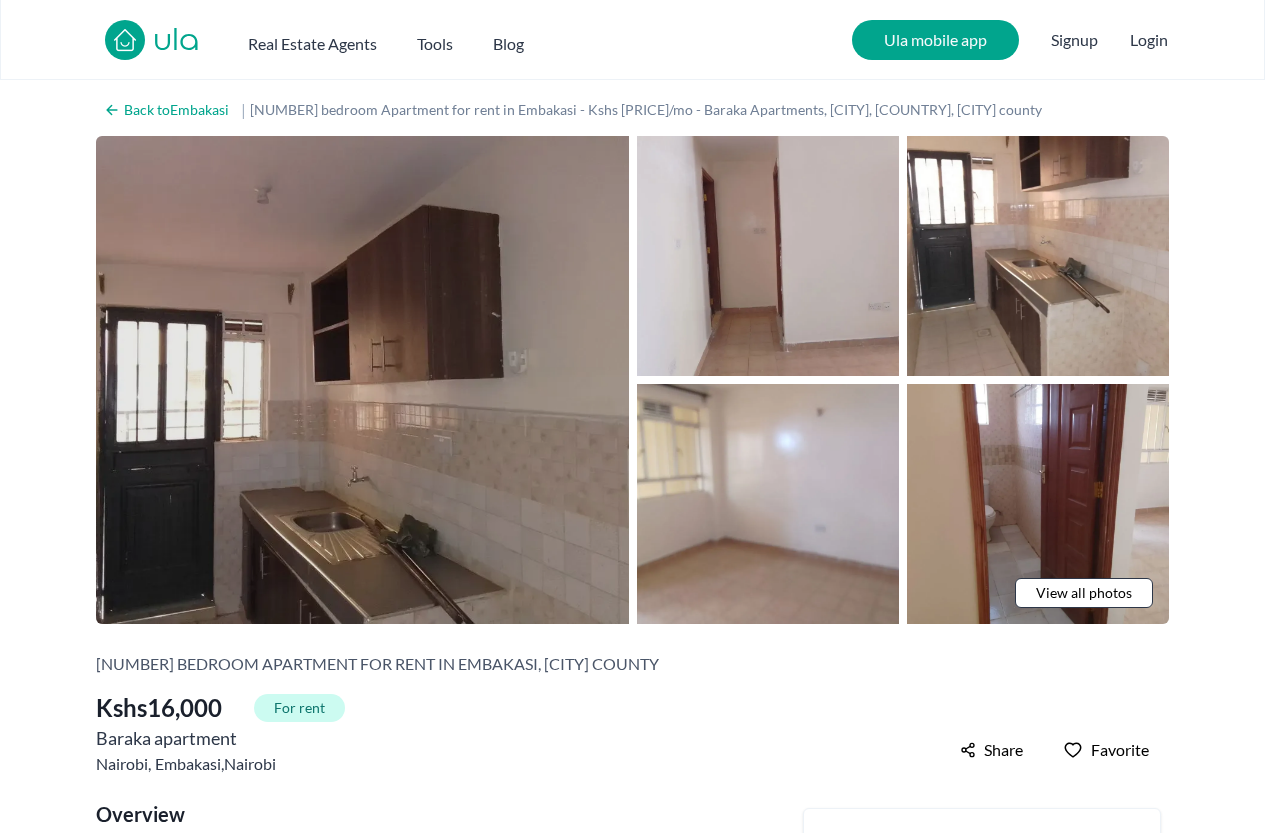 click at bounding box center [362, 380] 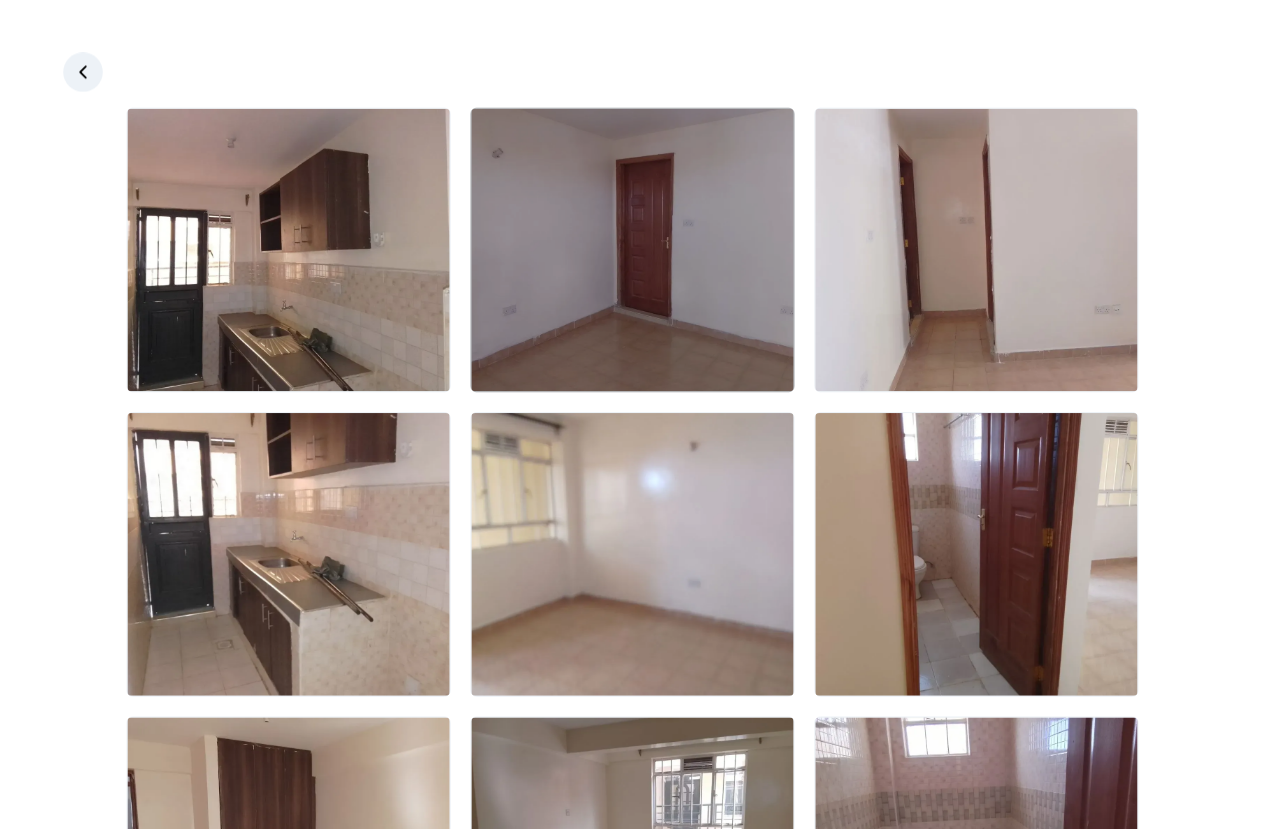 scroll, scrollTop: 0, scrollLeft: 0, axis: both 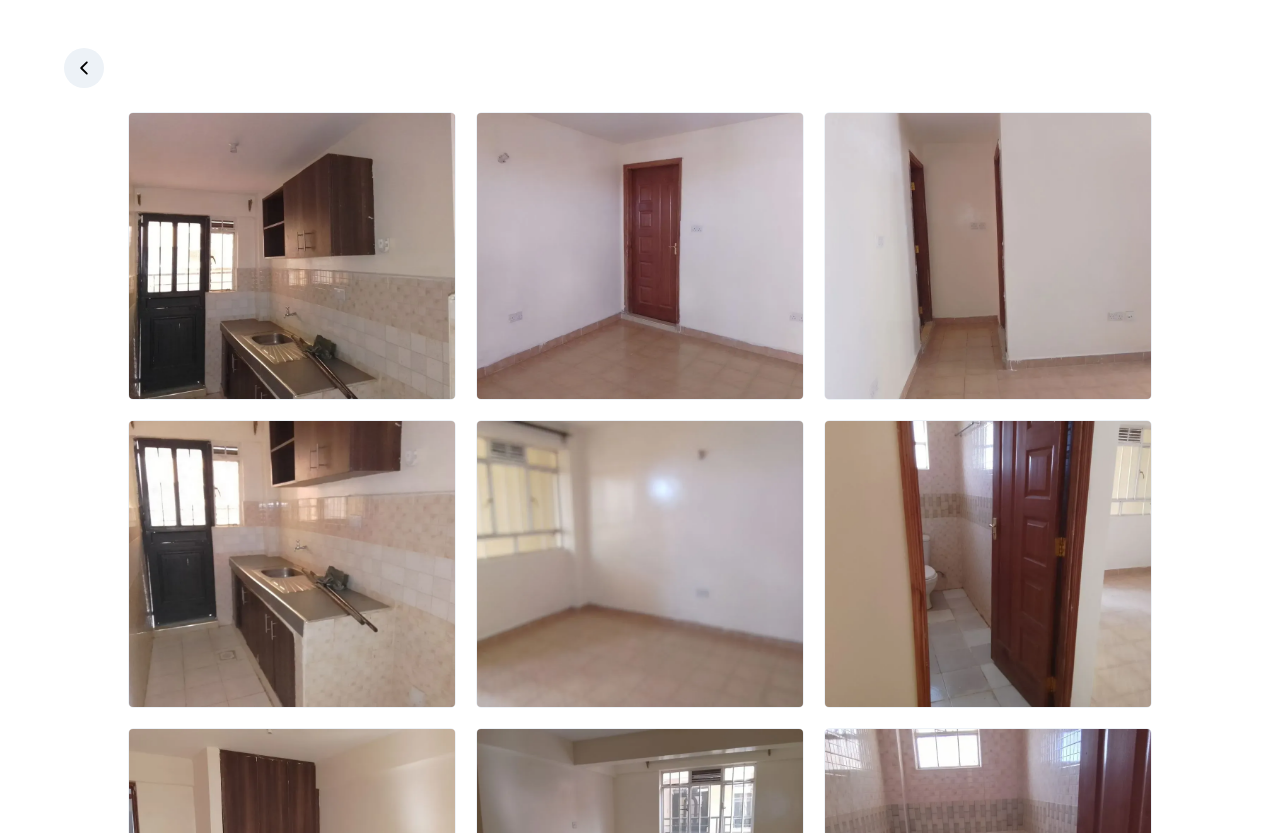 click at bounding box center [84, 68] 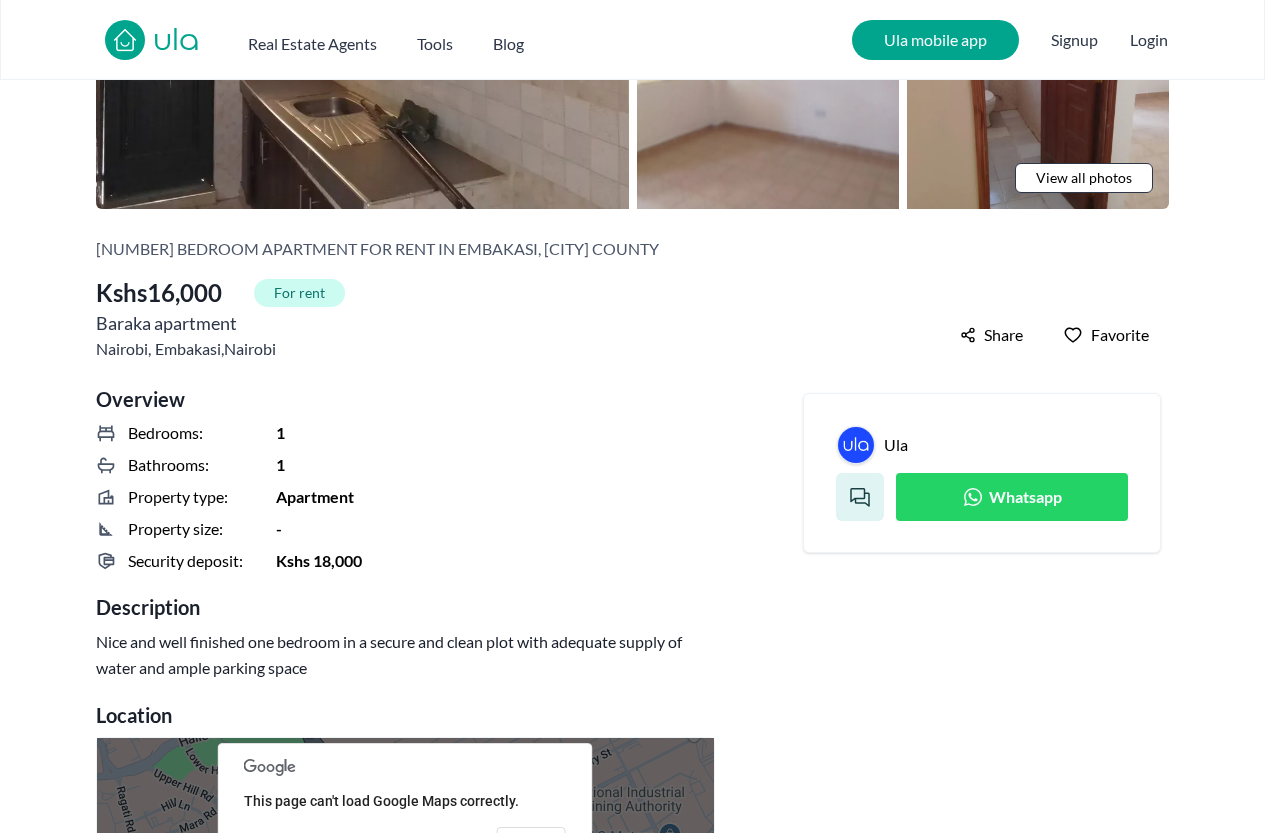 scroll, scrollTop: 0, scrollLeft: 0, axis: both 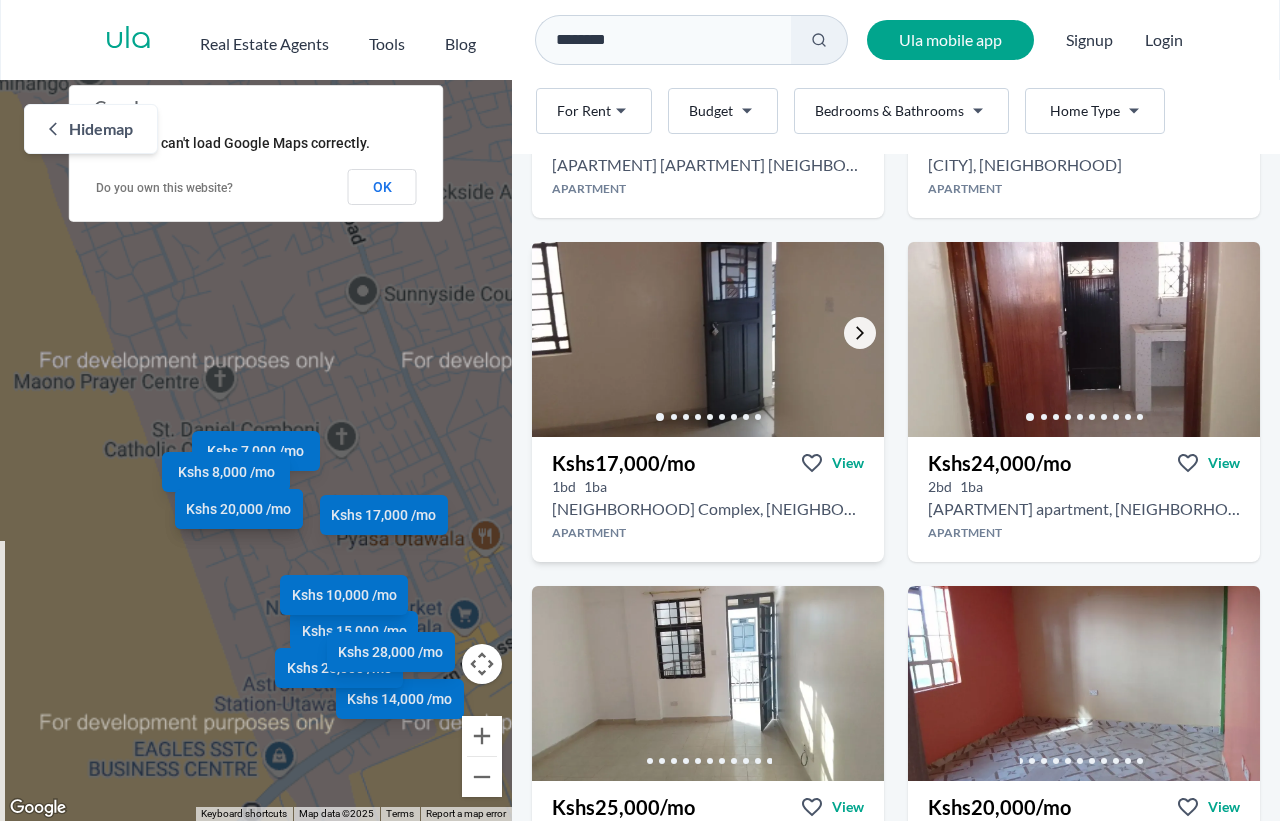 click 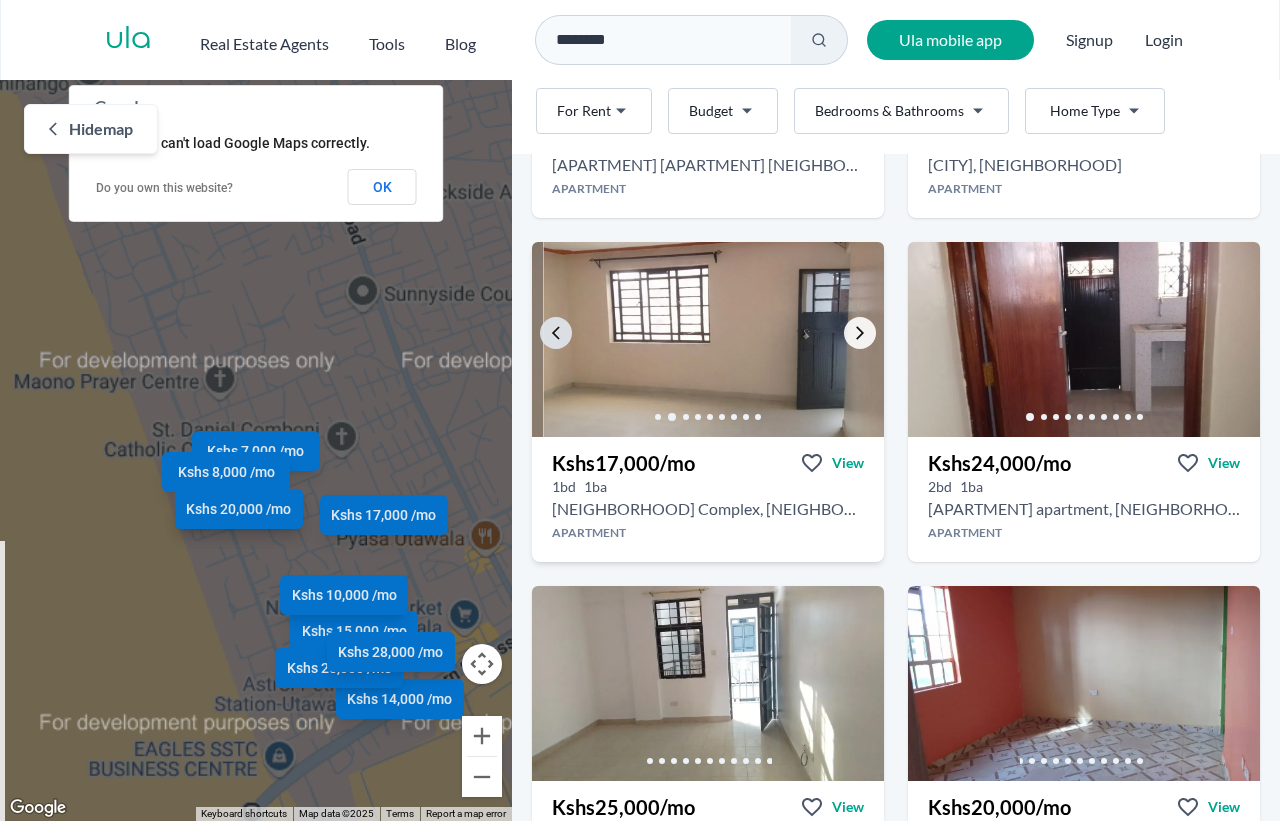 click 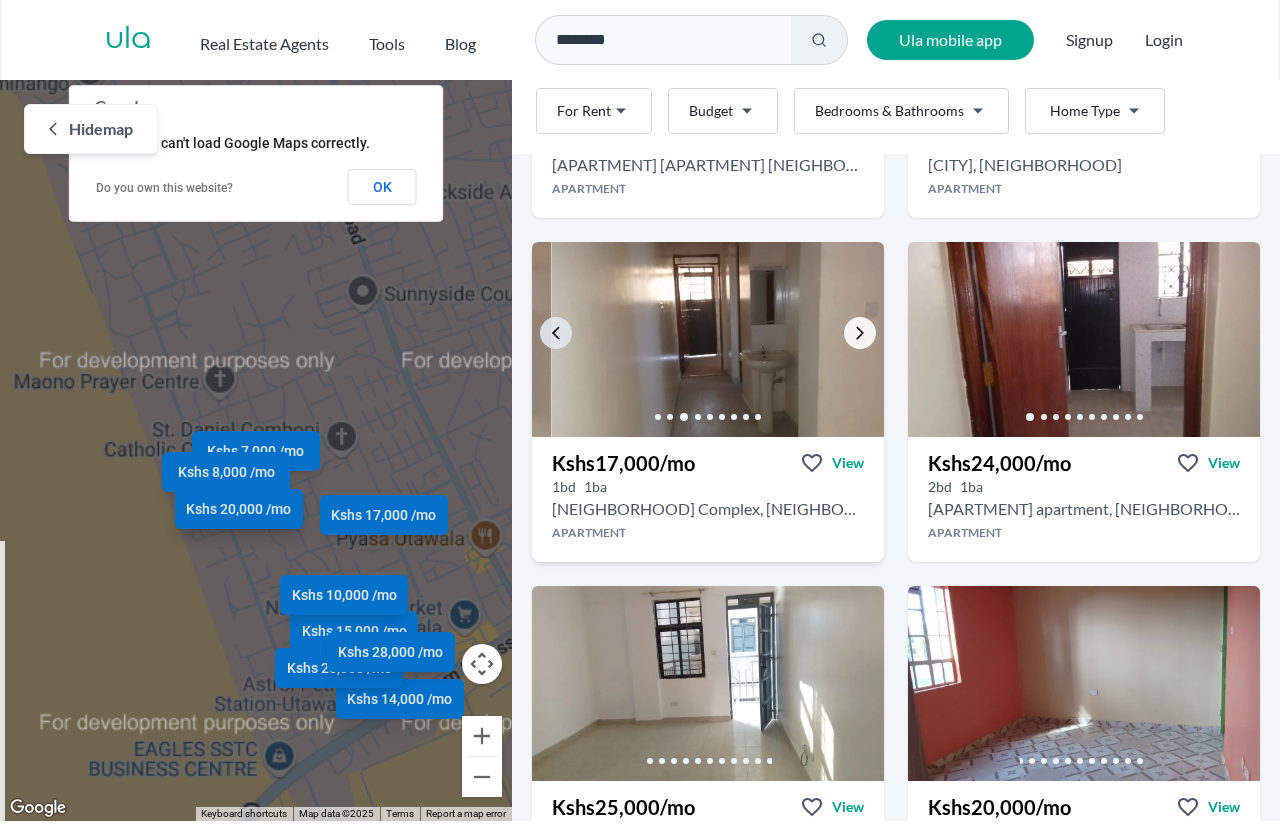 click 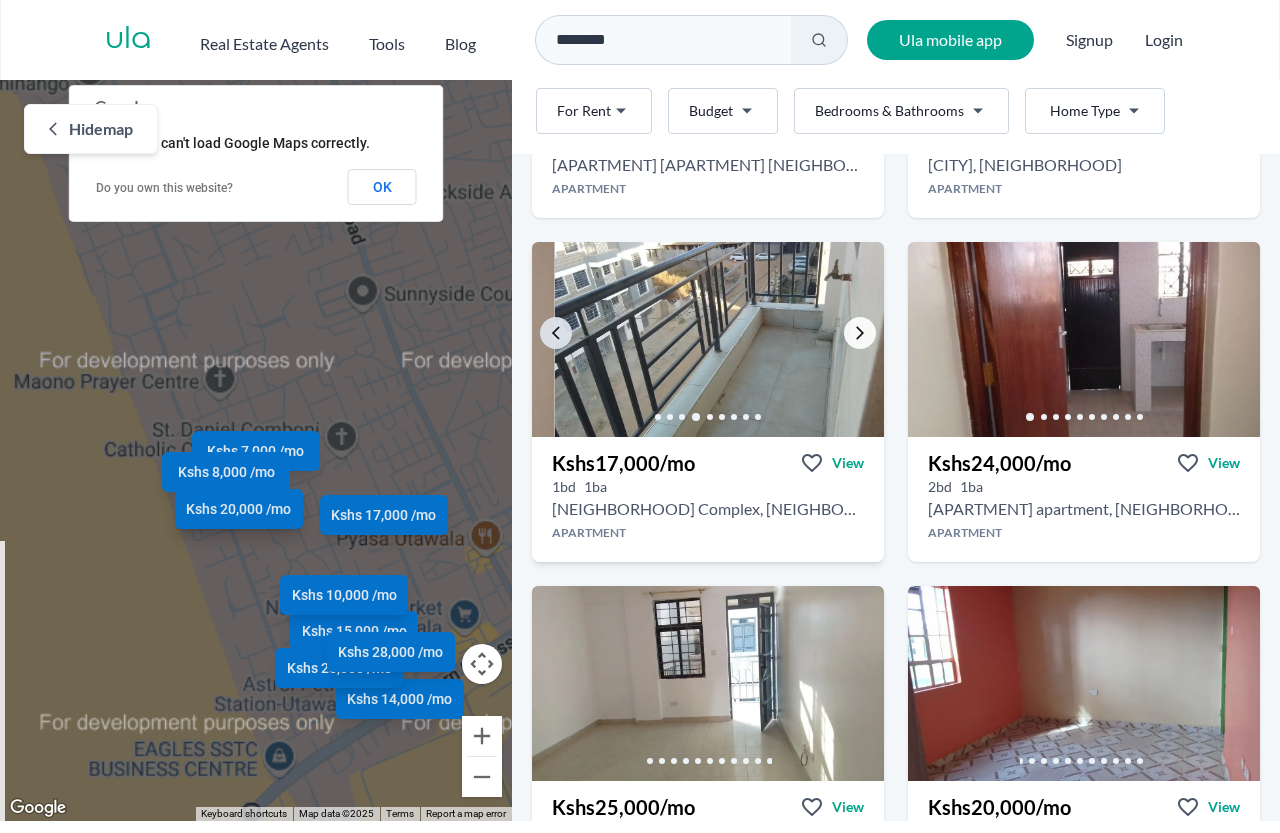 click 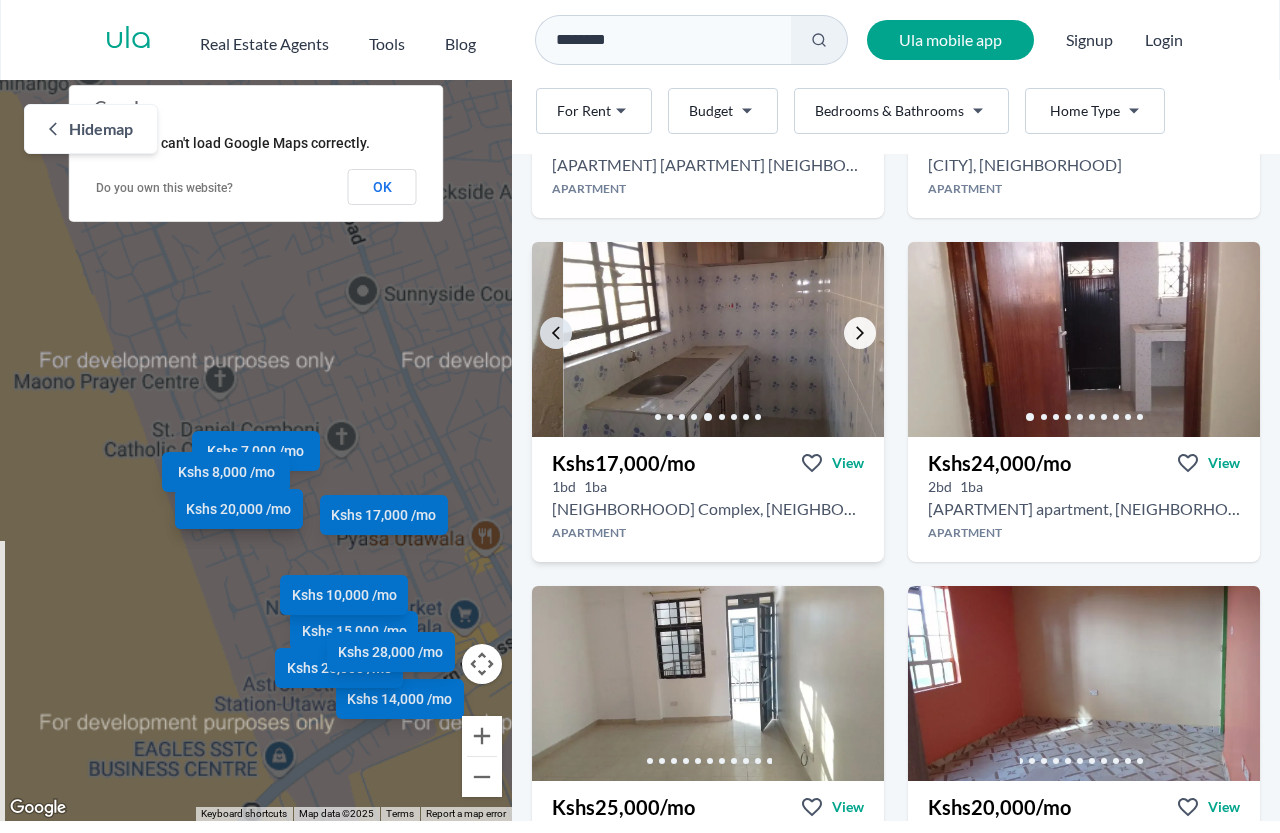 click 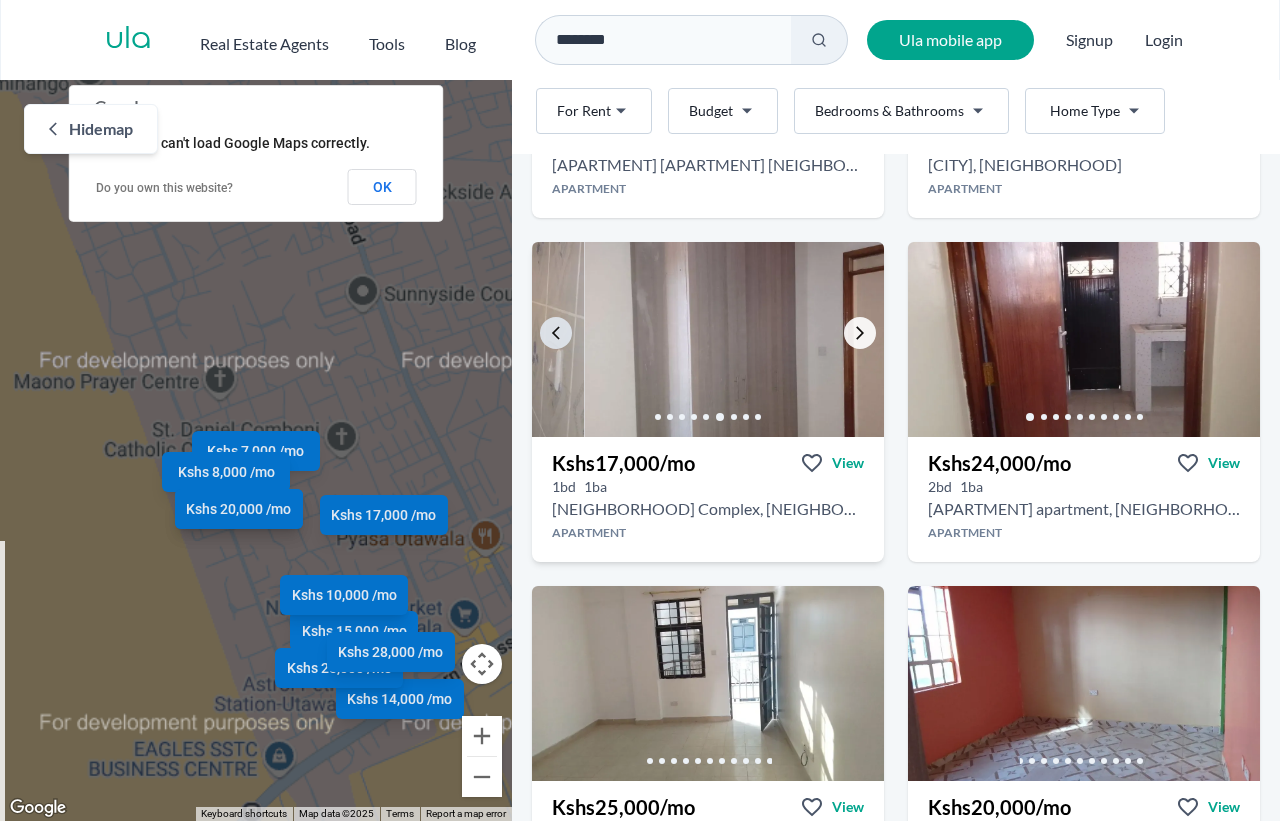 click 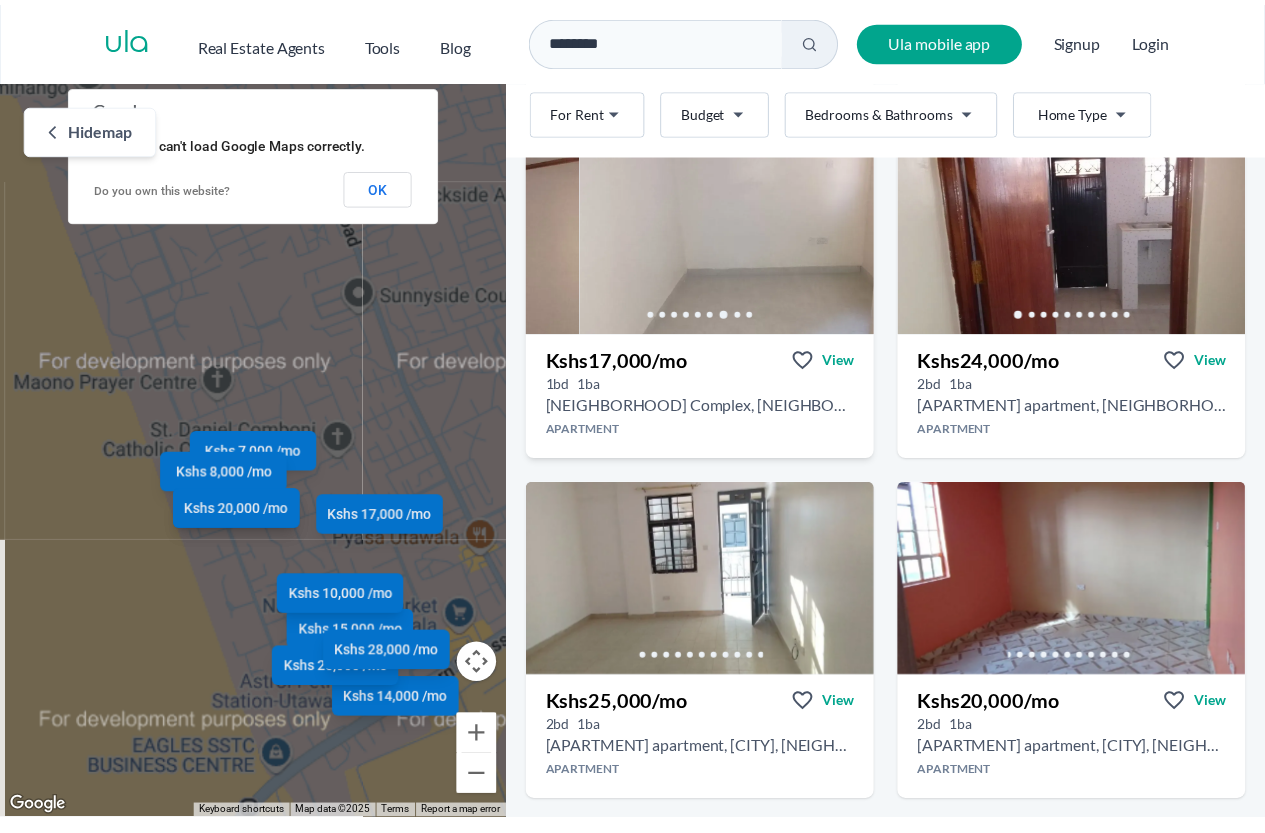scroll, scrollTop: 1700, scrollLeft: 0, axis: vertical 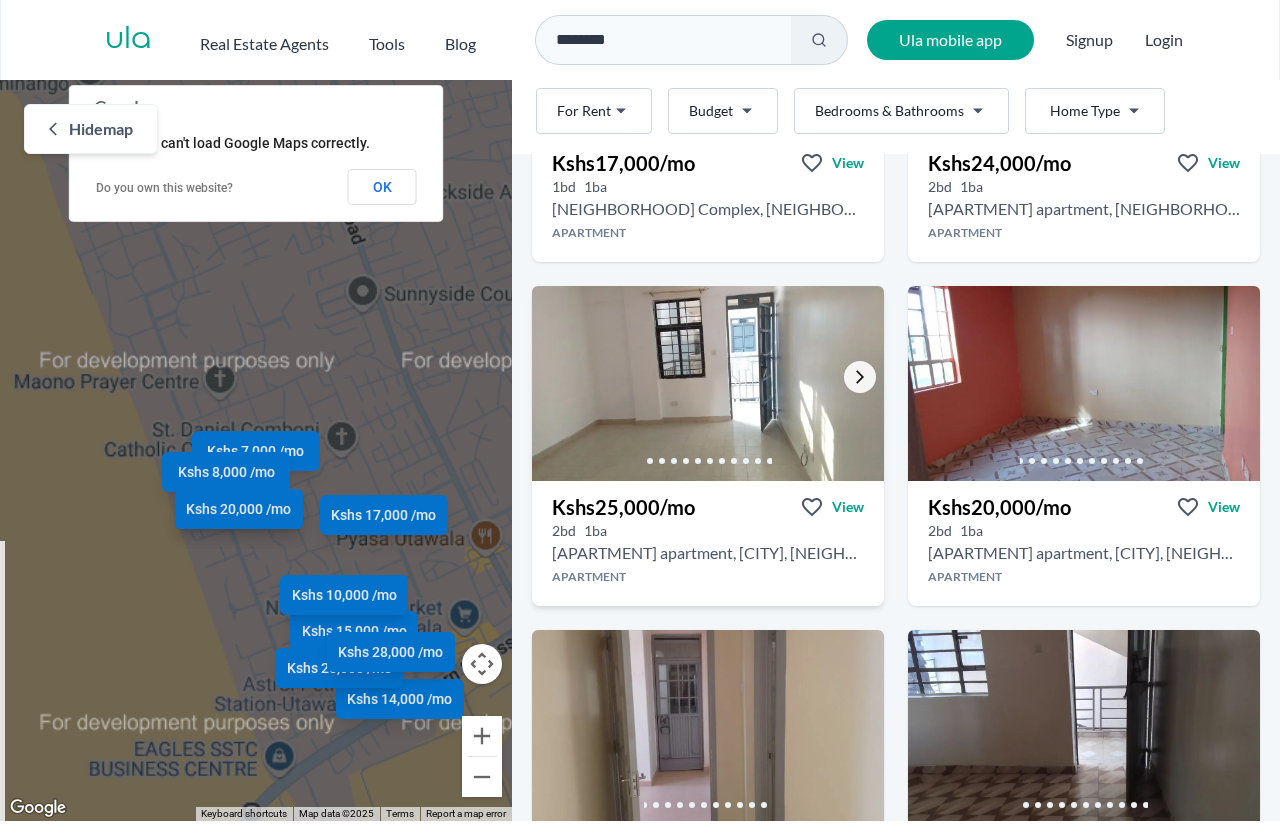 click 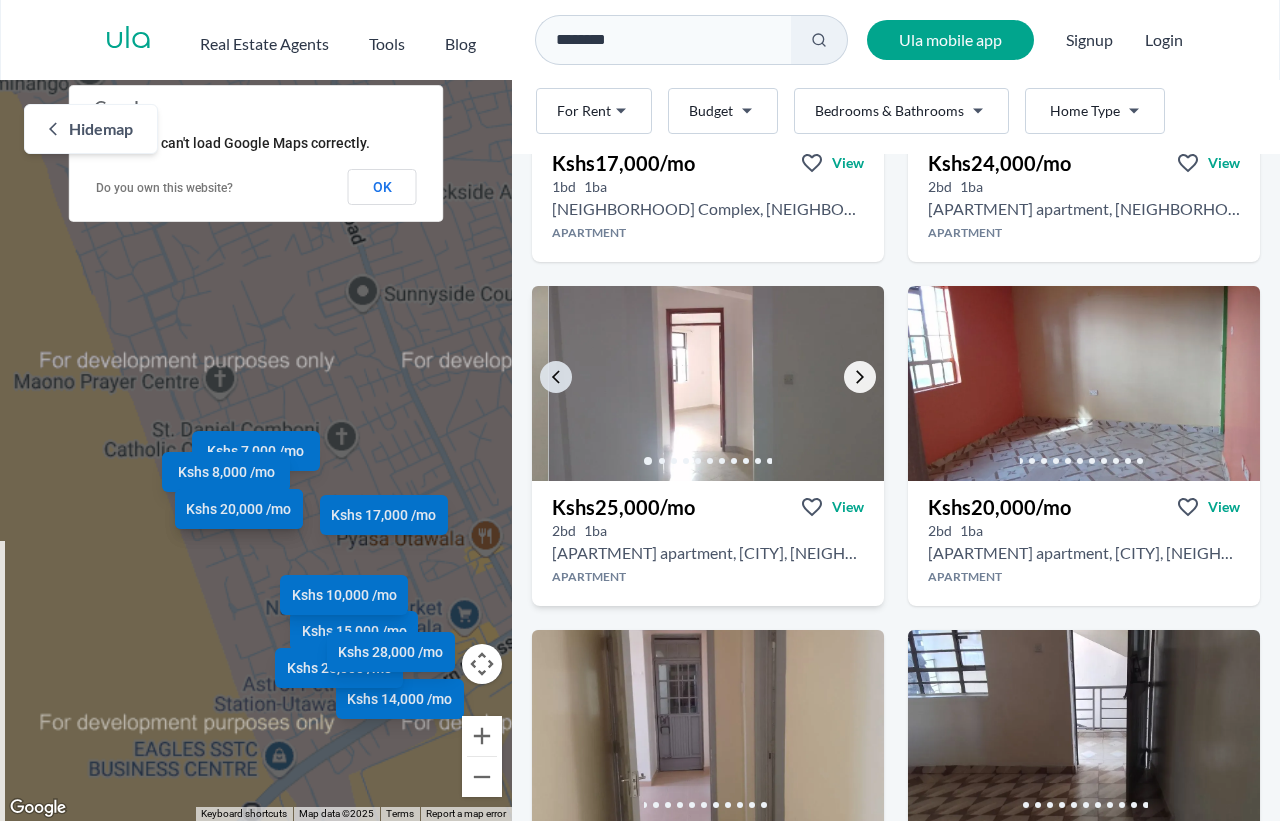 click 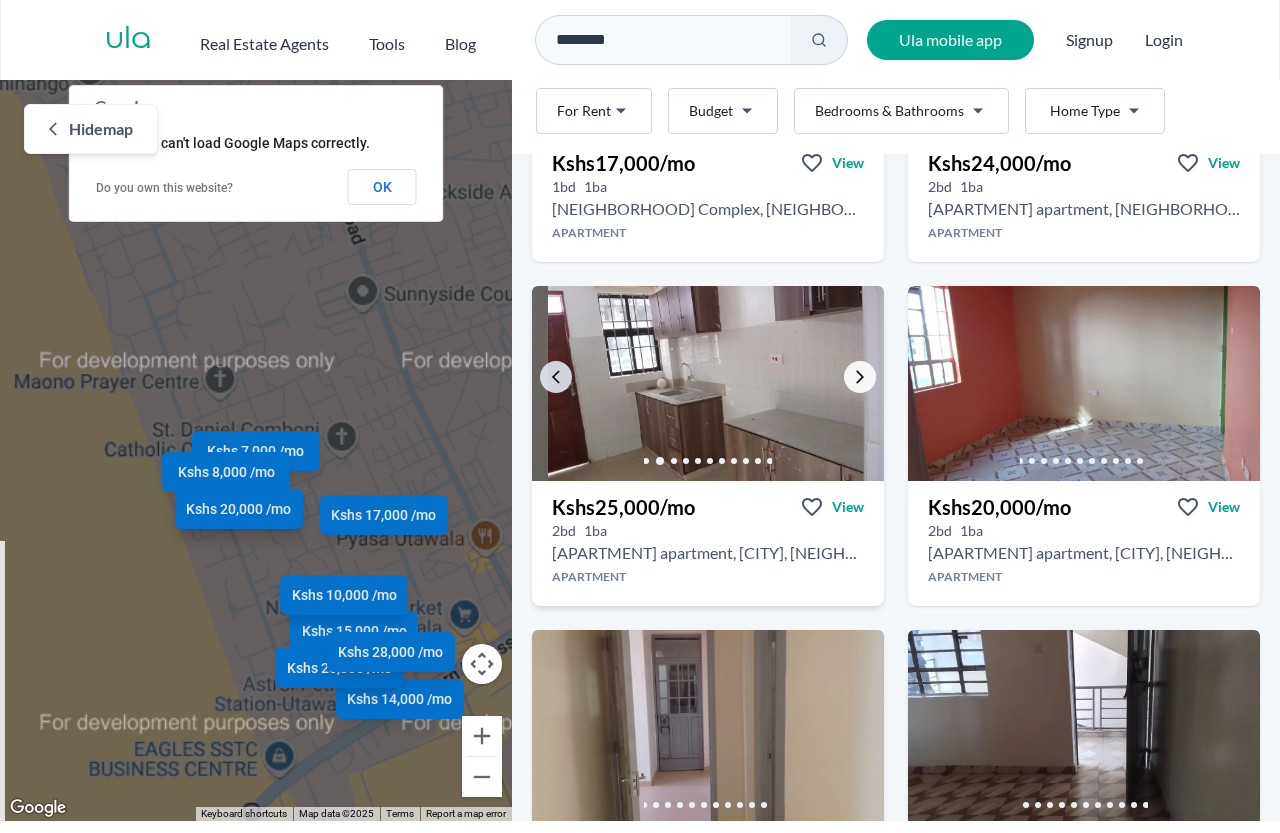 click 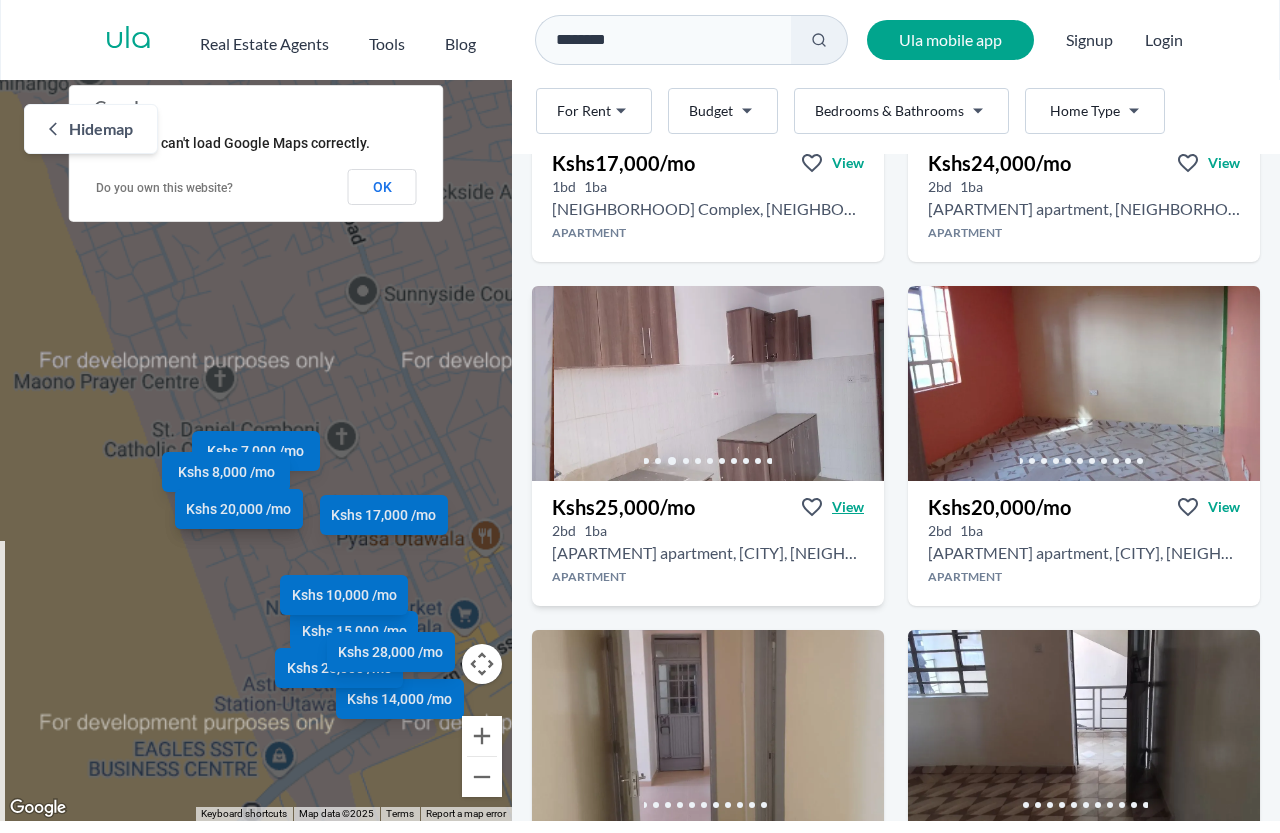 drag, startPoint x: 676, startPoint y: 469, endPoint x: 827, endPoint y: 505, distance: 155.23209 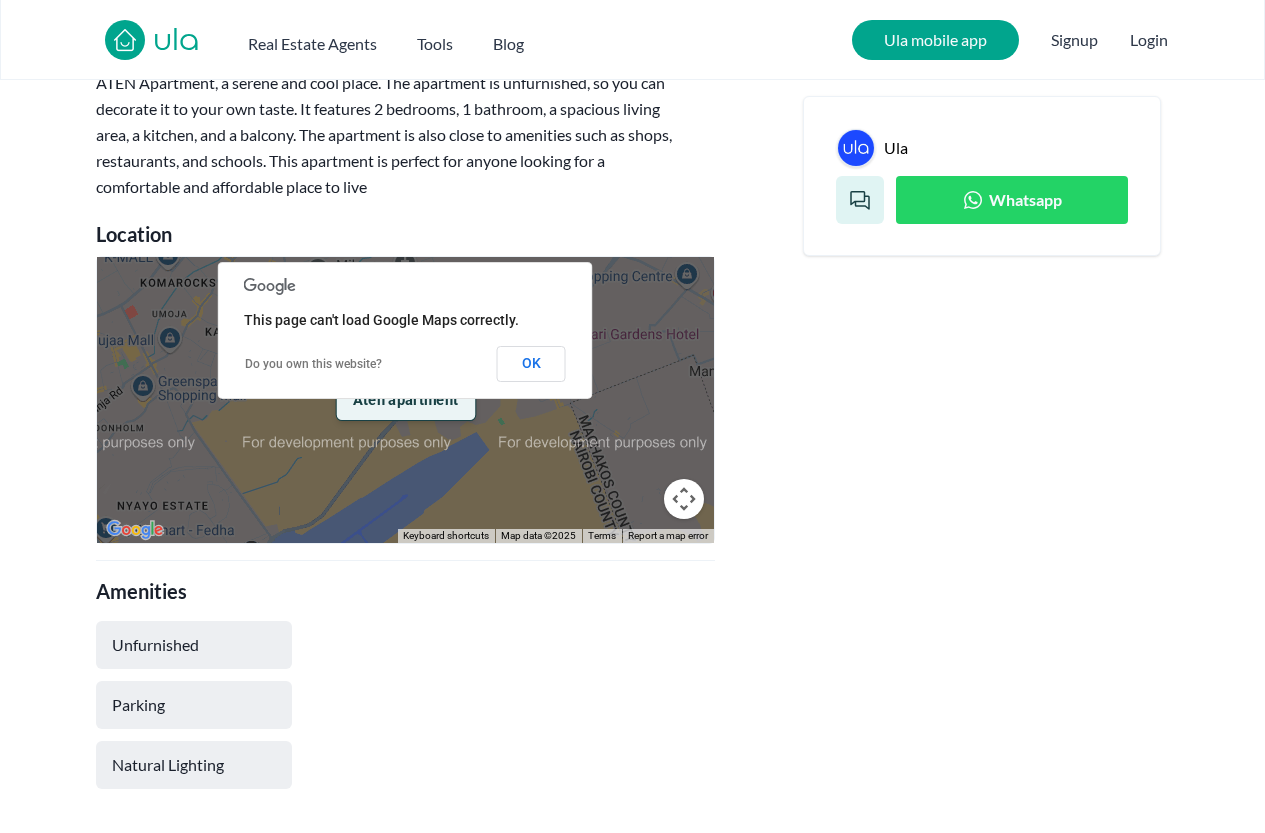 scroll, scrollTop: 1100, scrollLeft: 0, axis: vertical 